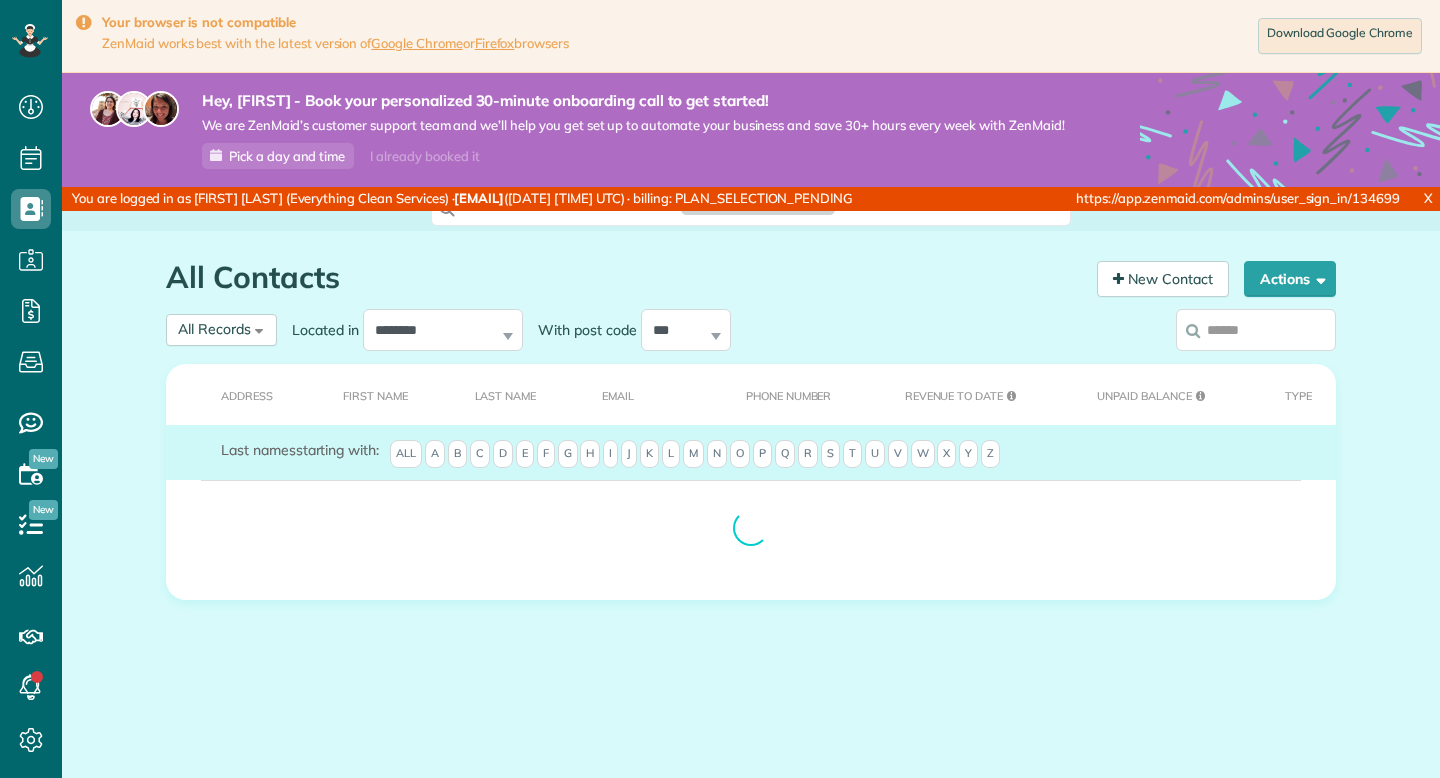 scroll, scrollTop: 0, scrollLeft: 0, axis: both 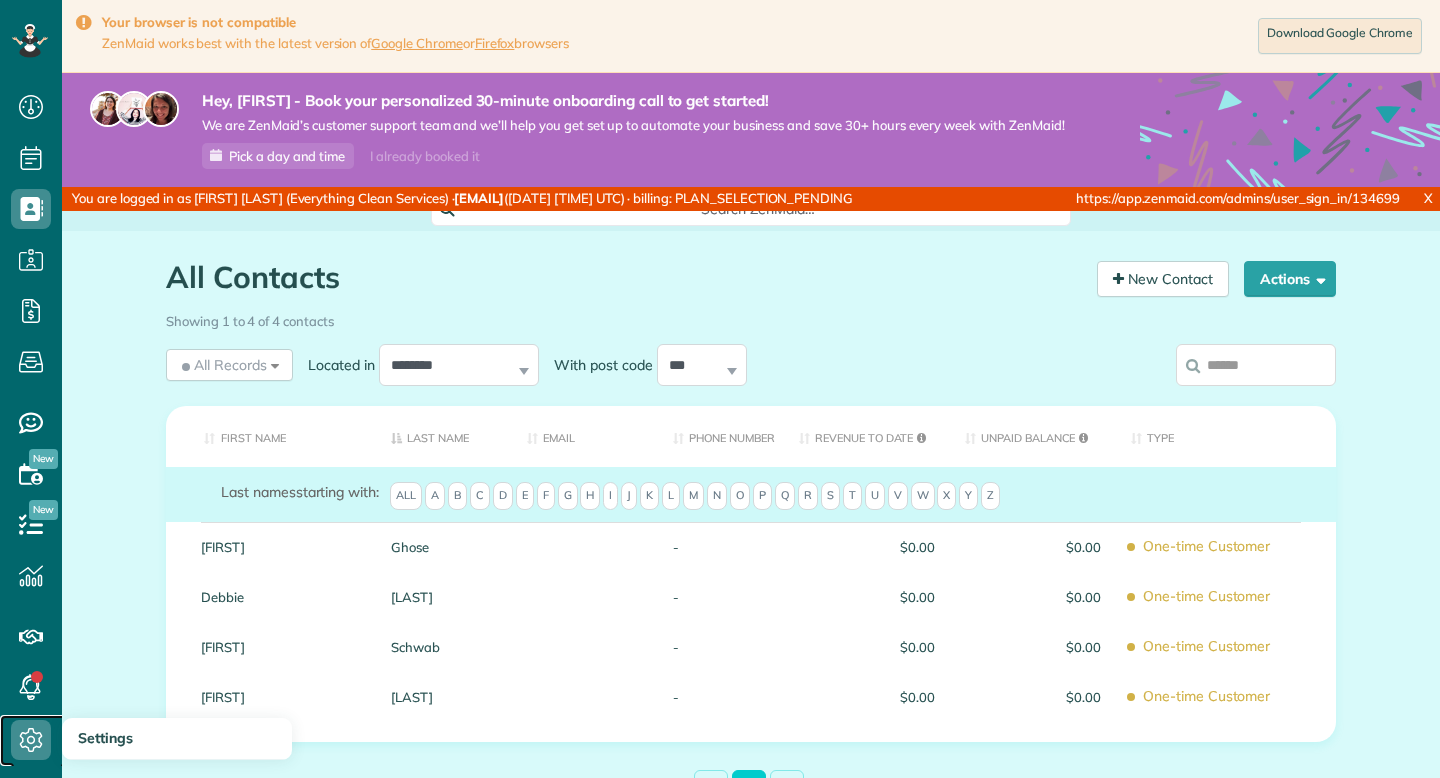 click at bounding box center (31, 740) 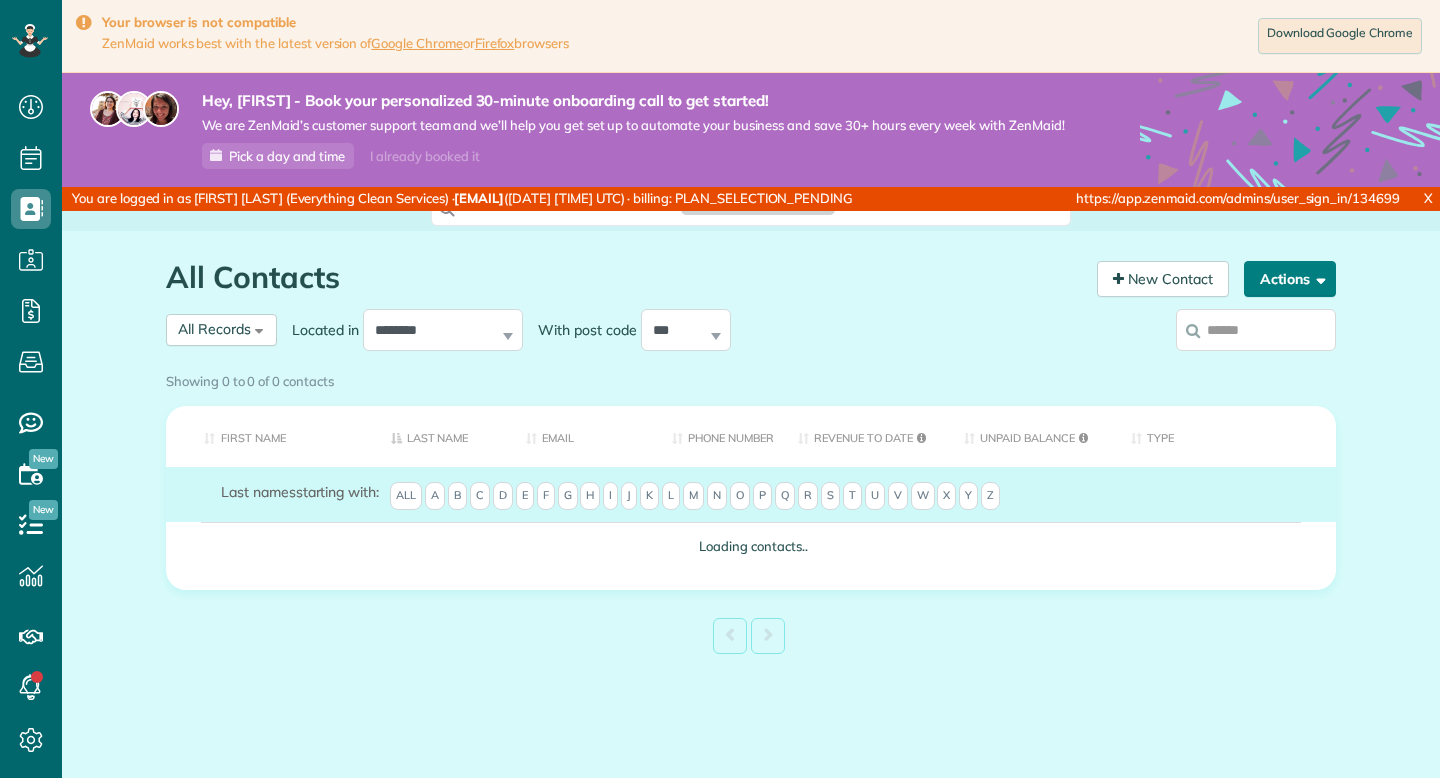 scroll, scrollTop: 0, scrollLeft: 0, axis: both 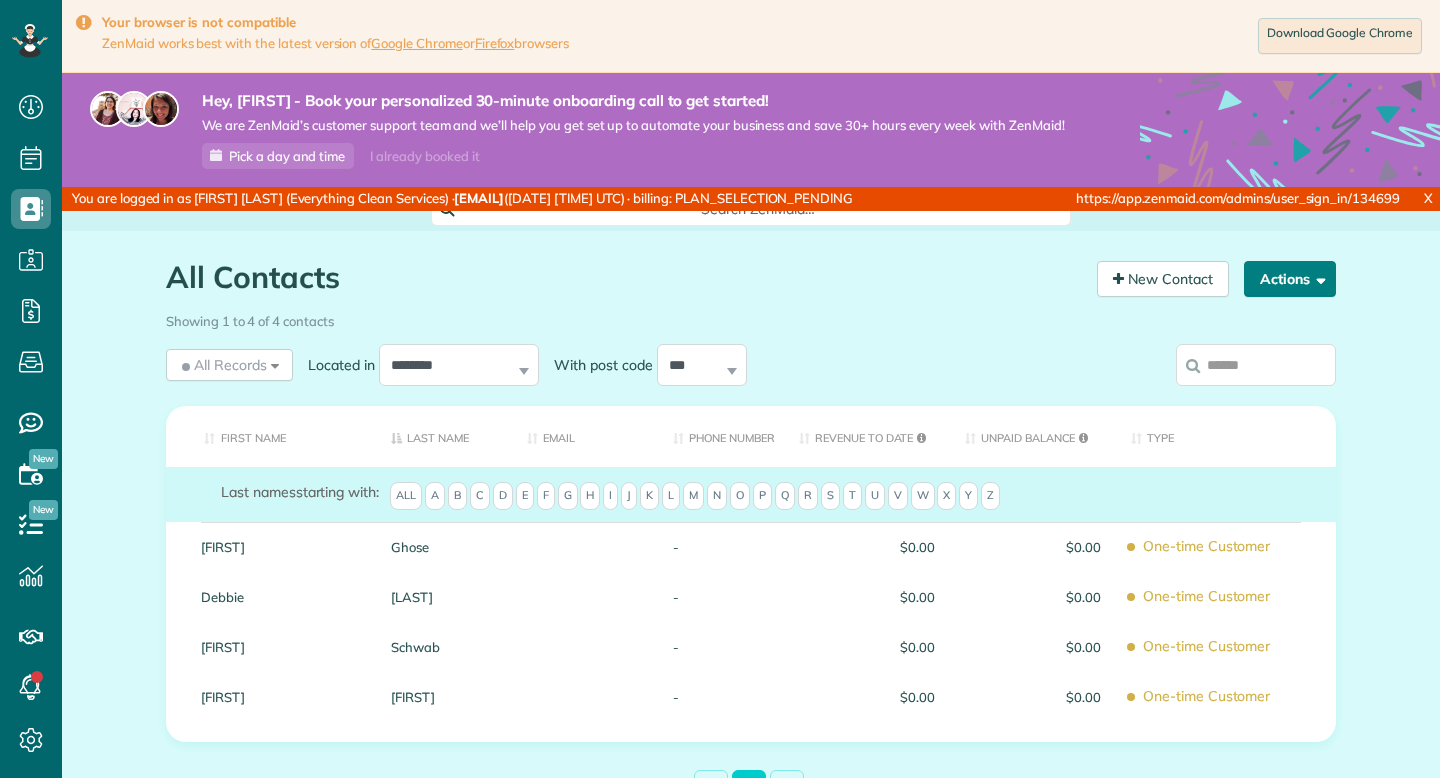 click on "Actions" at bounding box center (1290, 279) 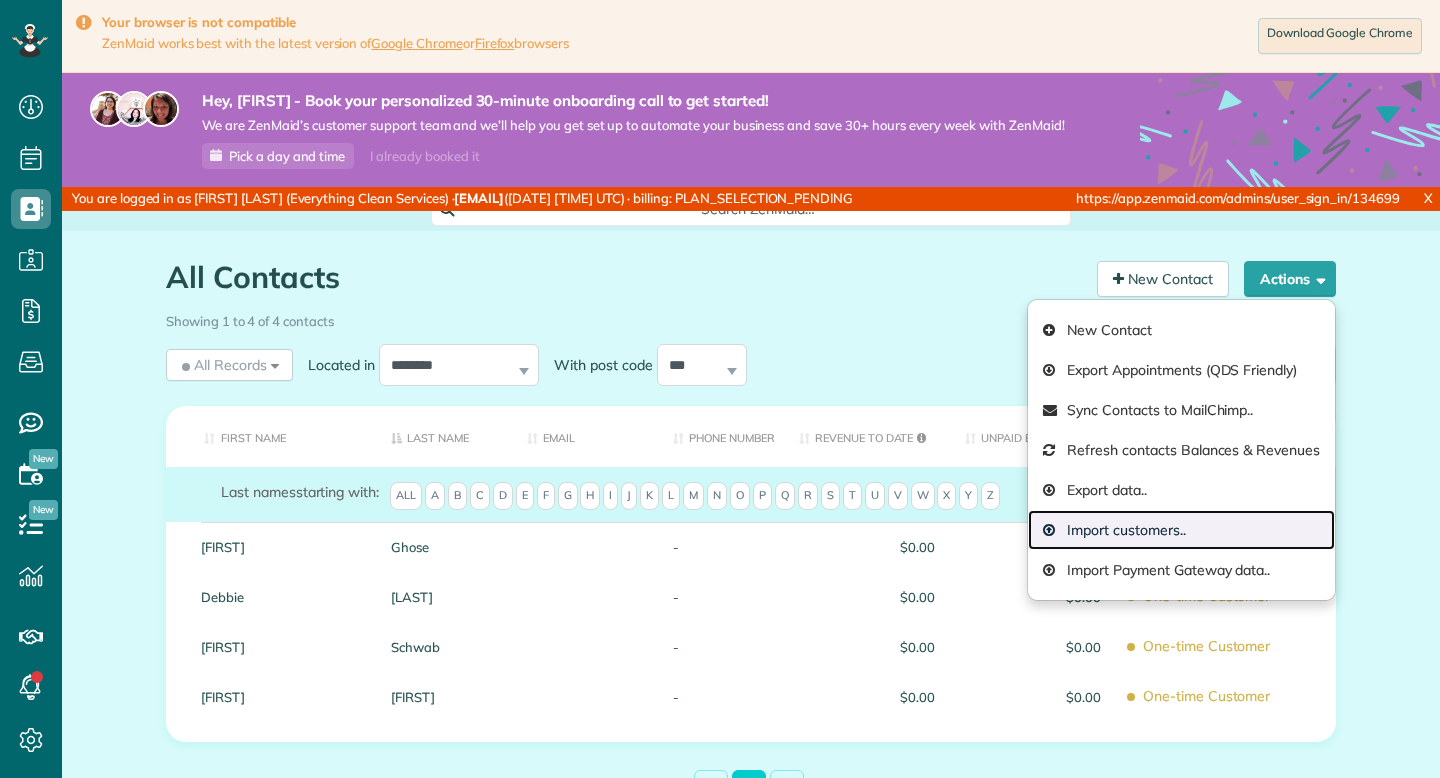 click on "Import customers.." at bounding box center [1181, 530] 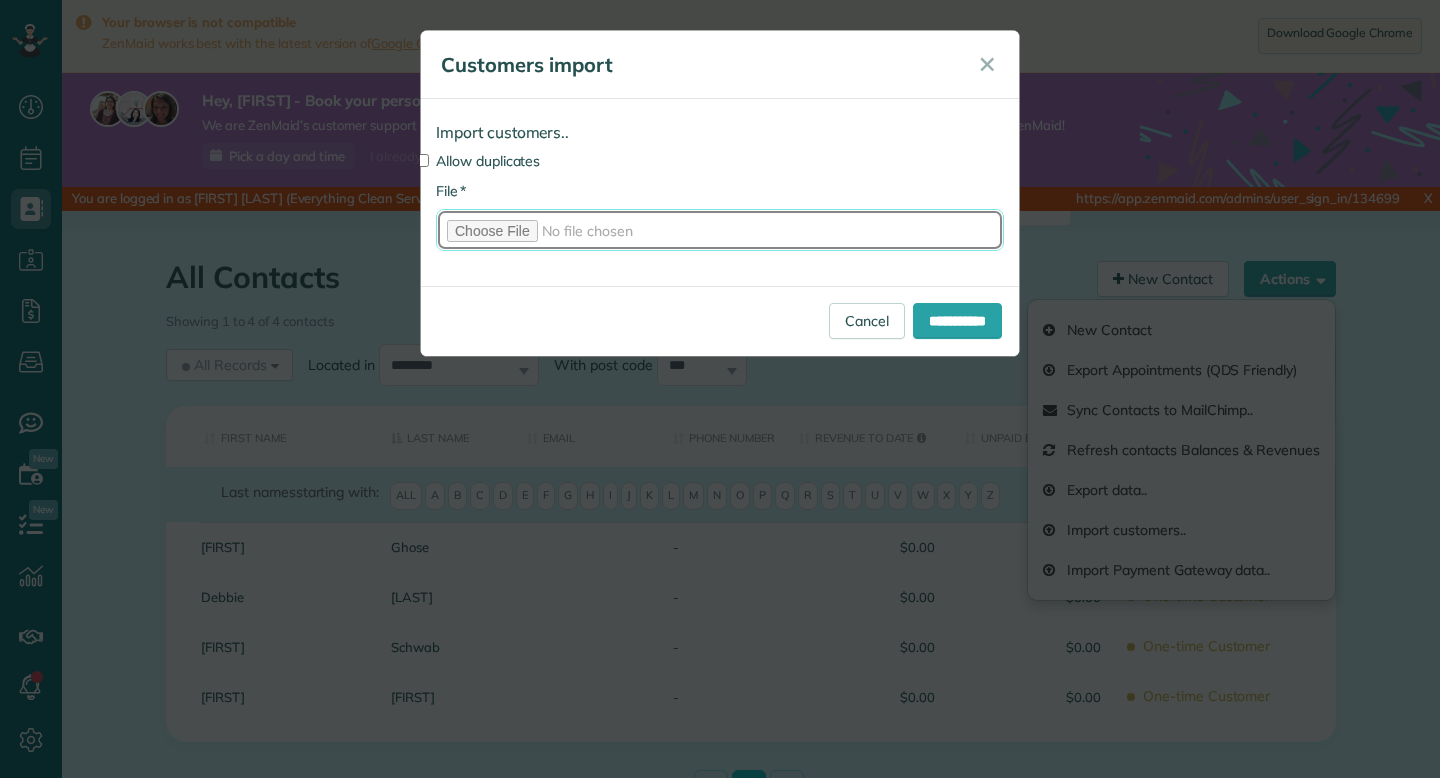 click on "*  File" at bounding box center (720, 230) 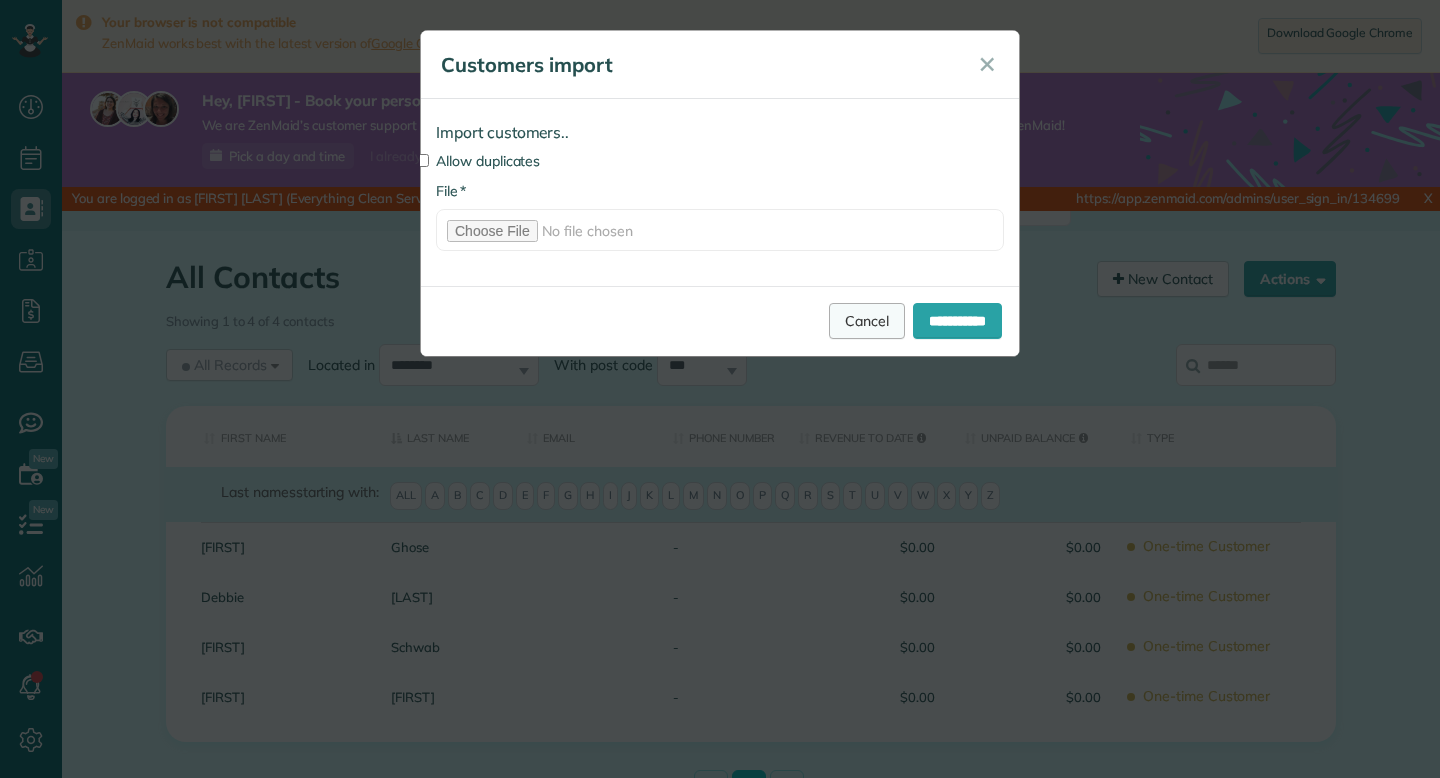 click on "Cancel" at bounding box center (867, 321) 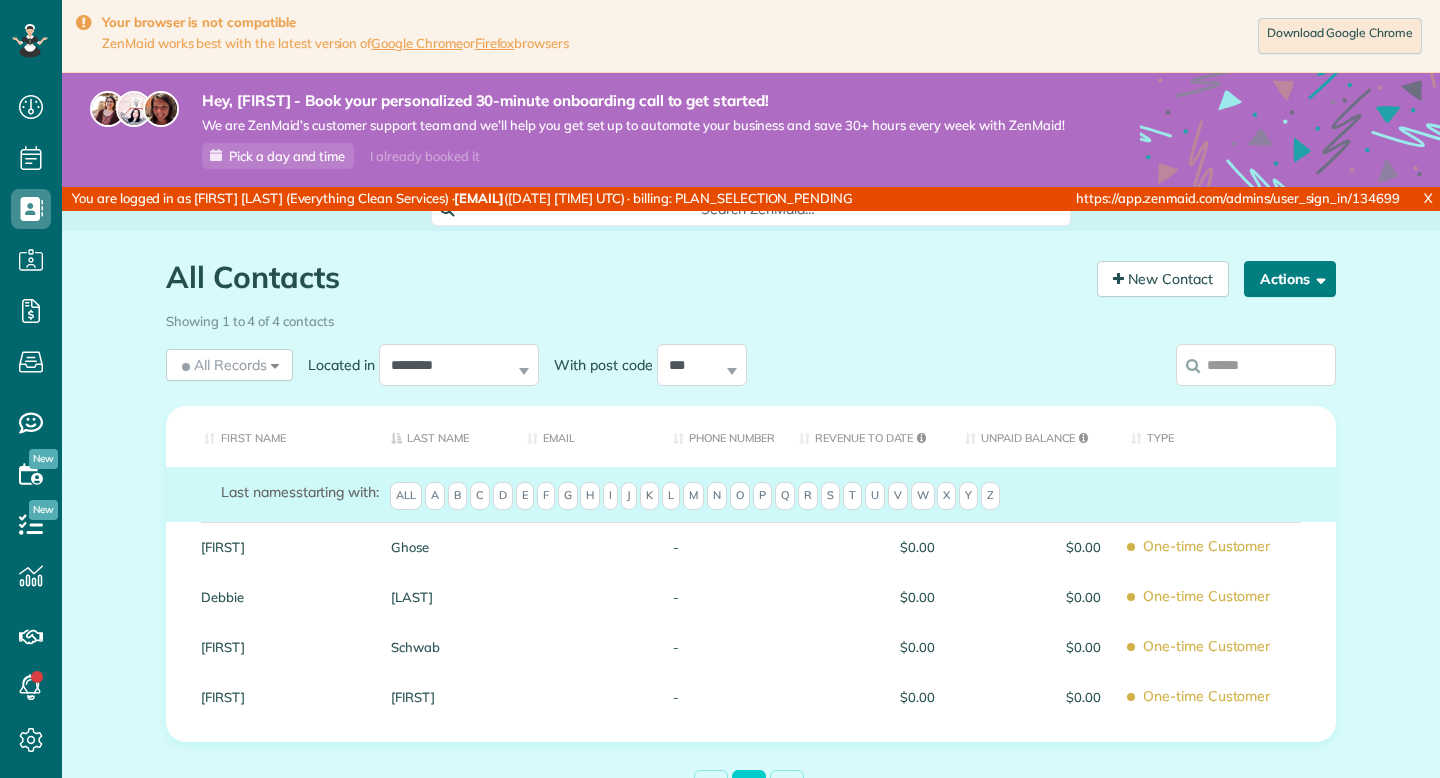 click on "Actions" at bounding box center [1290, 279] 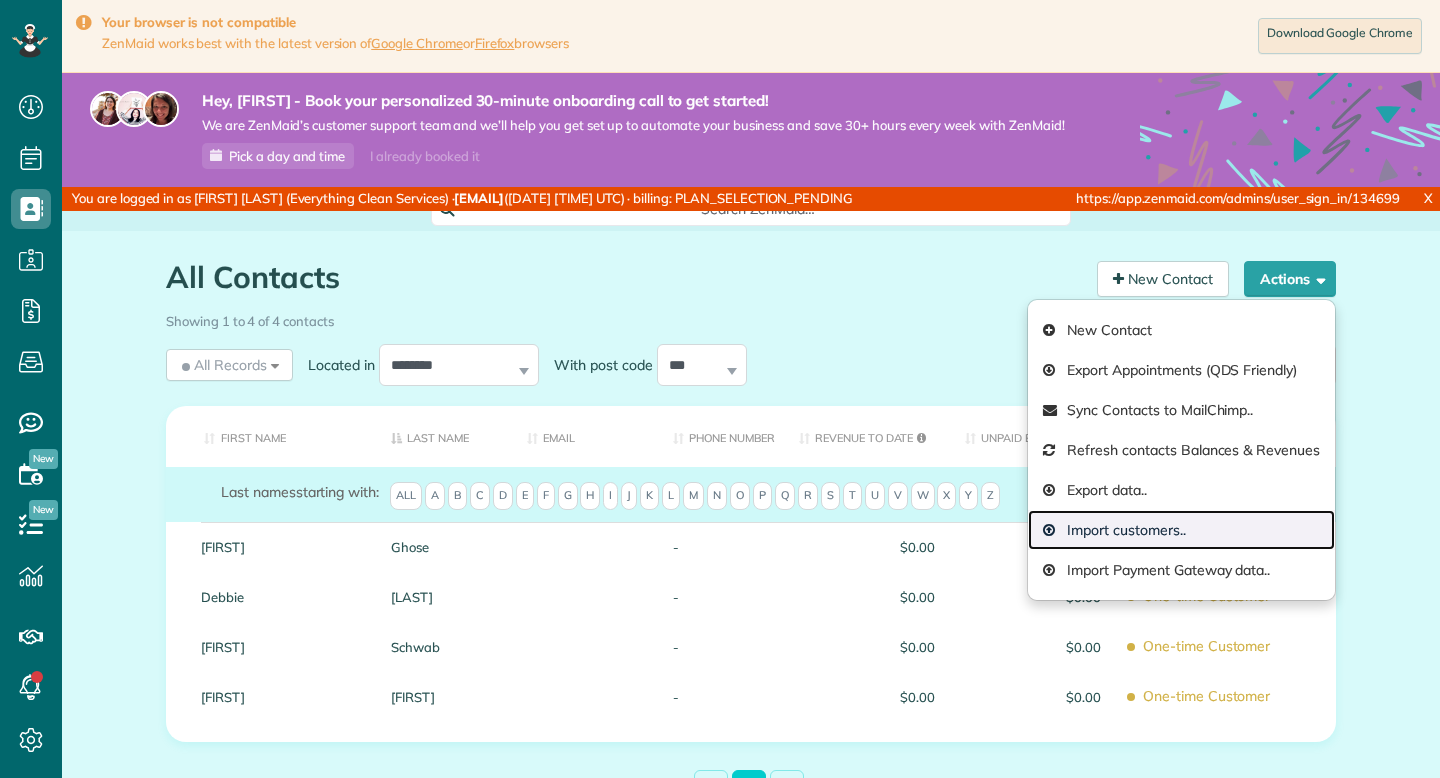 click on "Import customers.." at bounding box center [1181, 530] 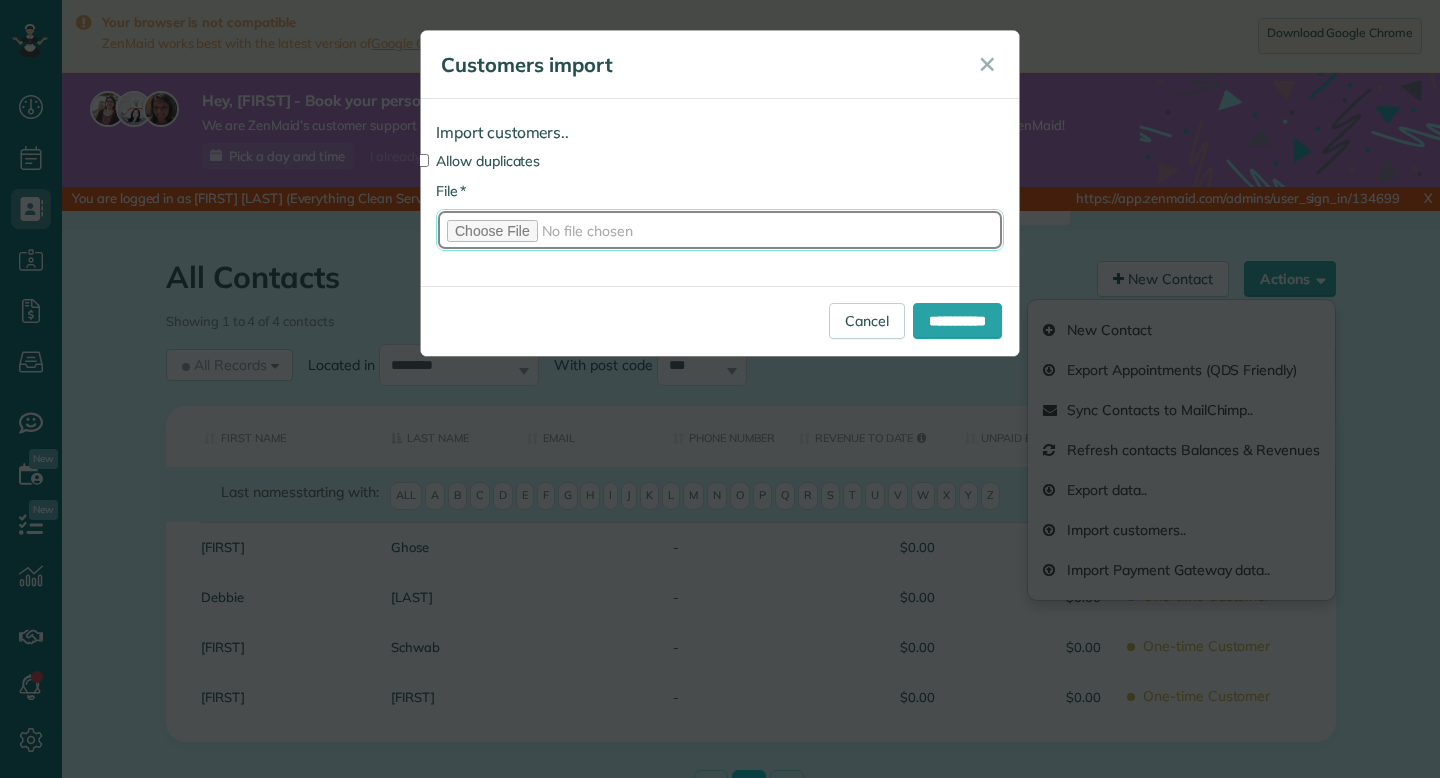 click on "*  File" at bounding box center [720, 230] 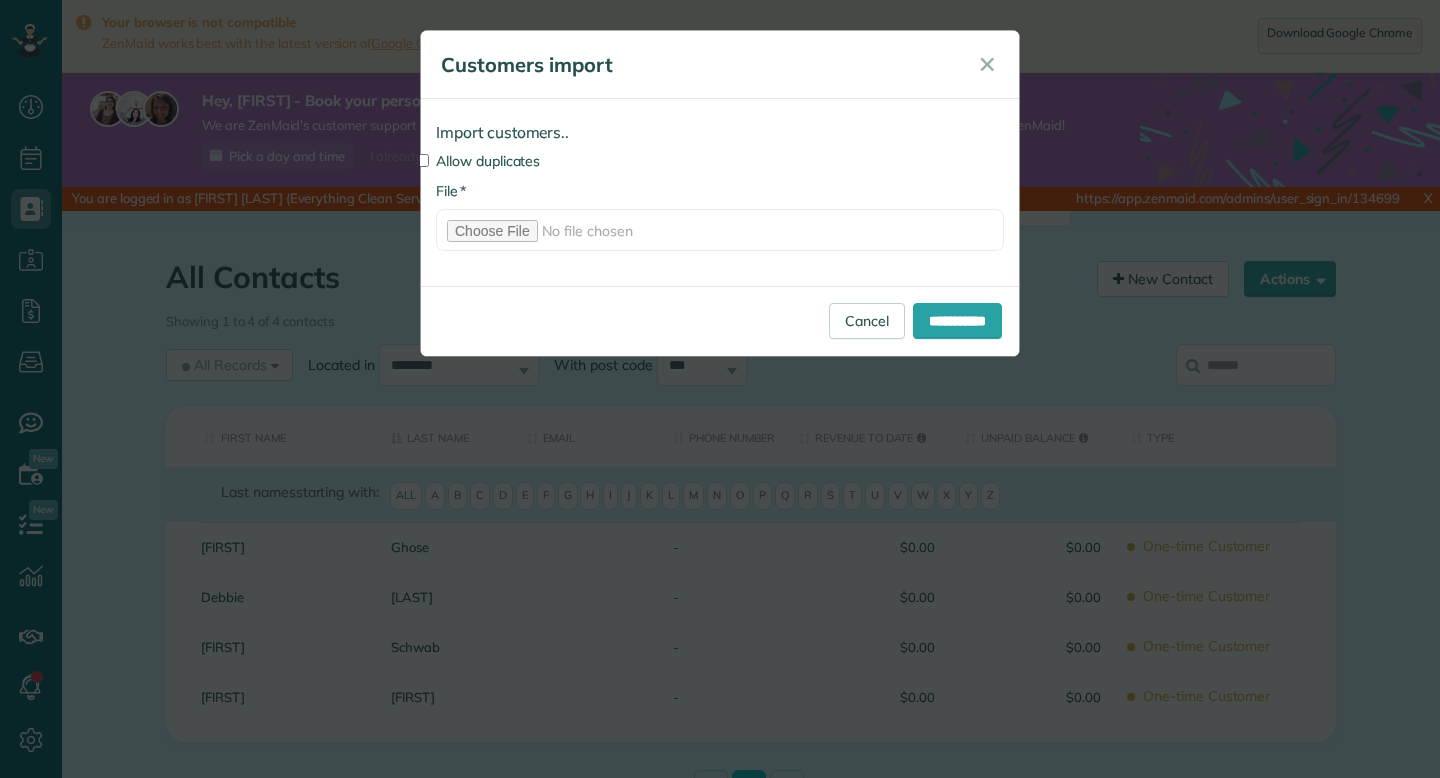 type on "**********" 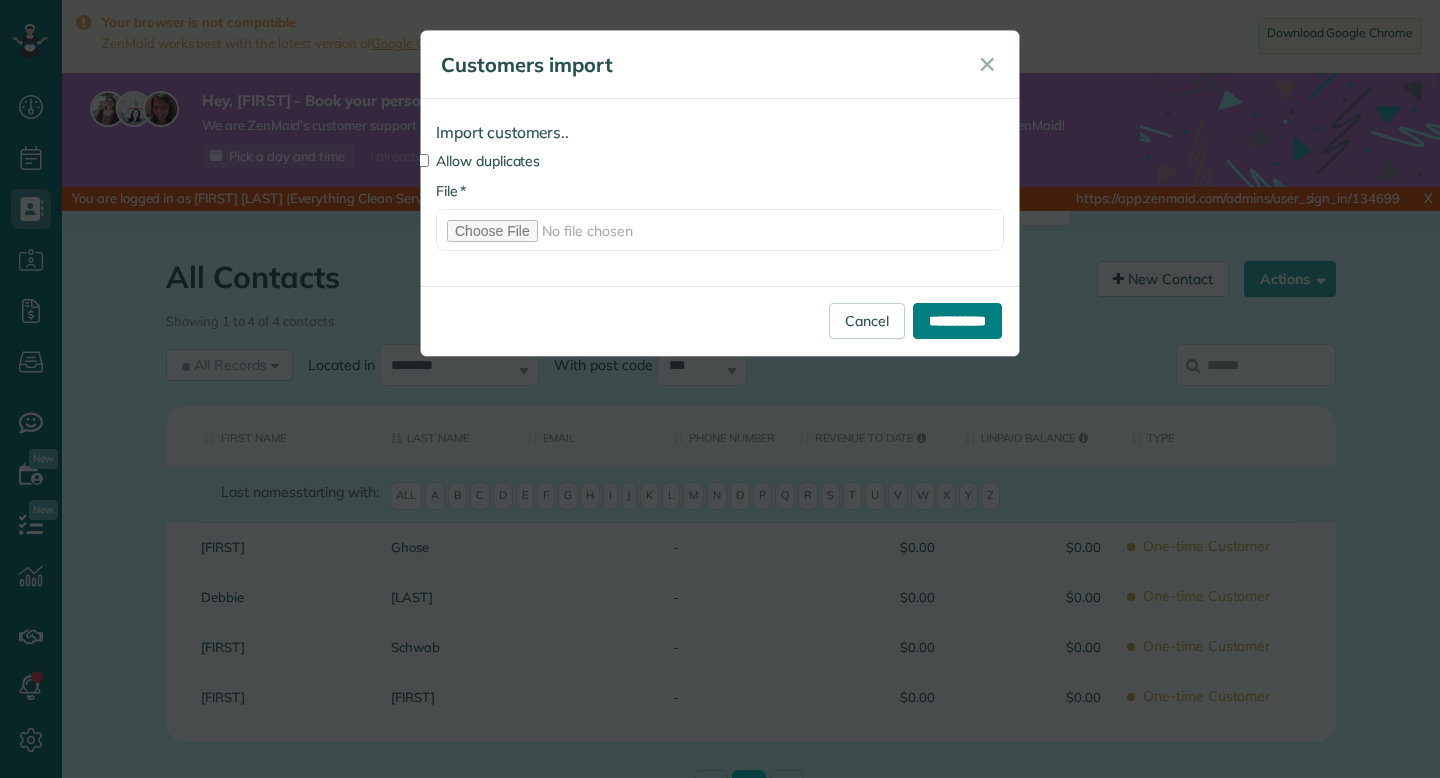click on "**********" at bounding box center (957, 321) 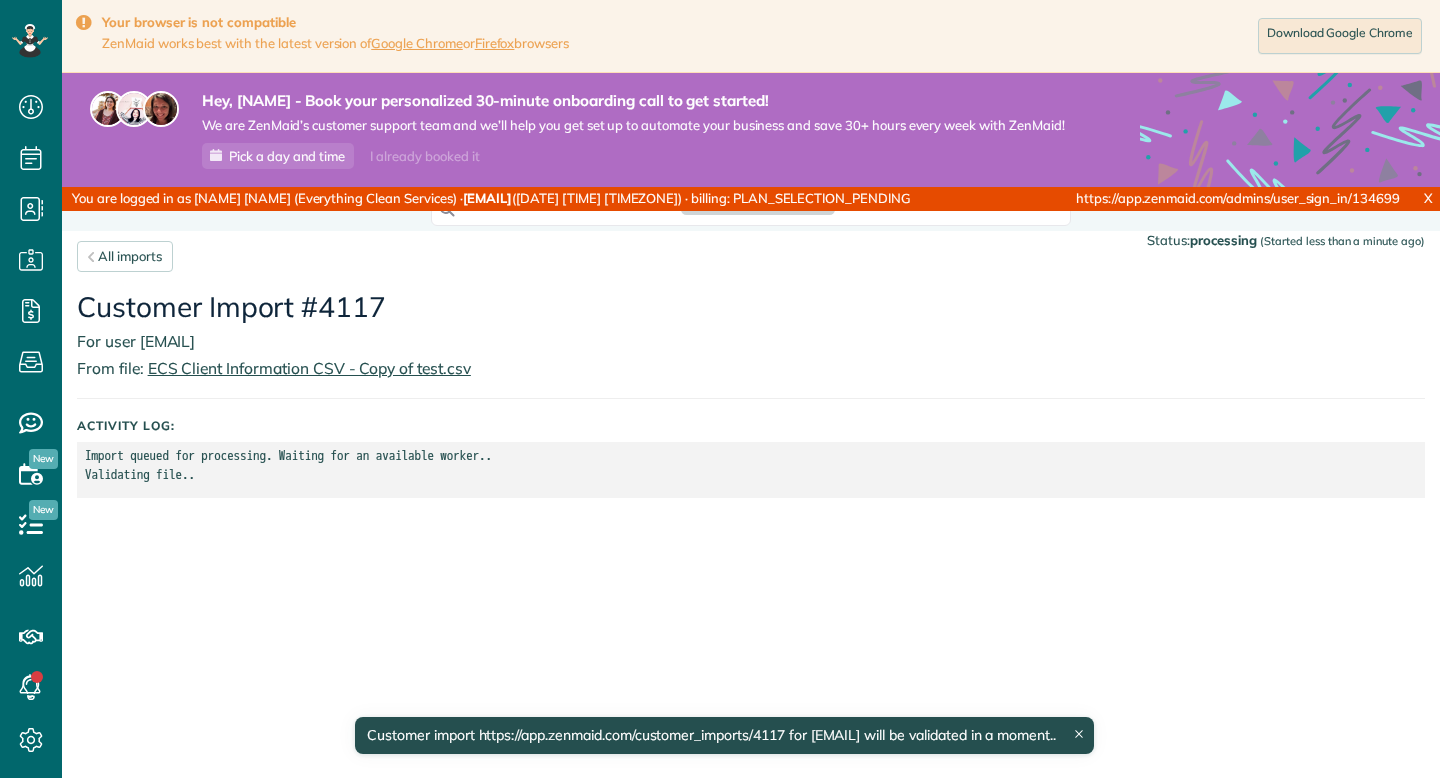 scroll, scrollTop: 0, scrollLeft: 0, axis: both 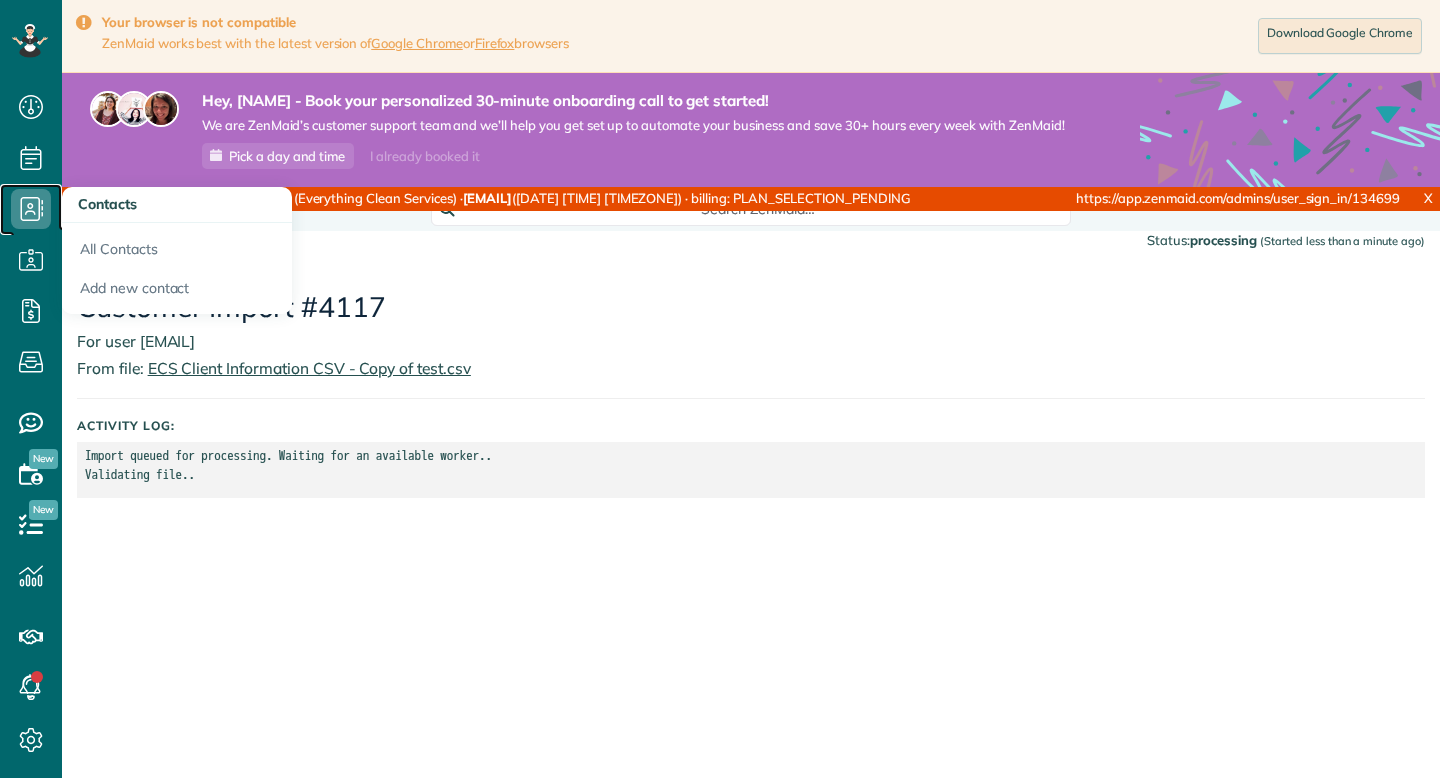 click at bounding box center [31, 209] 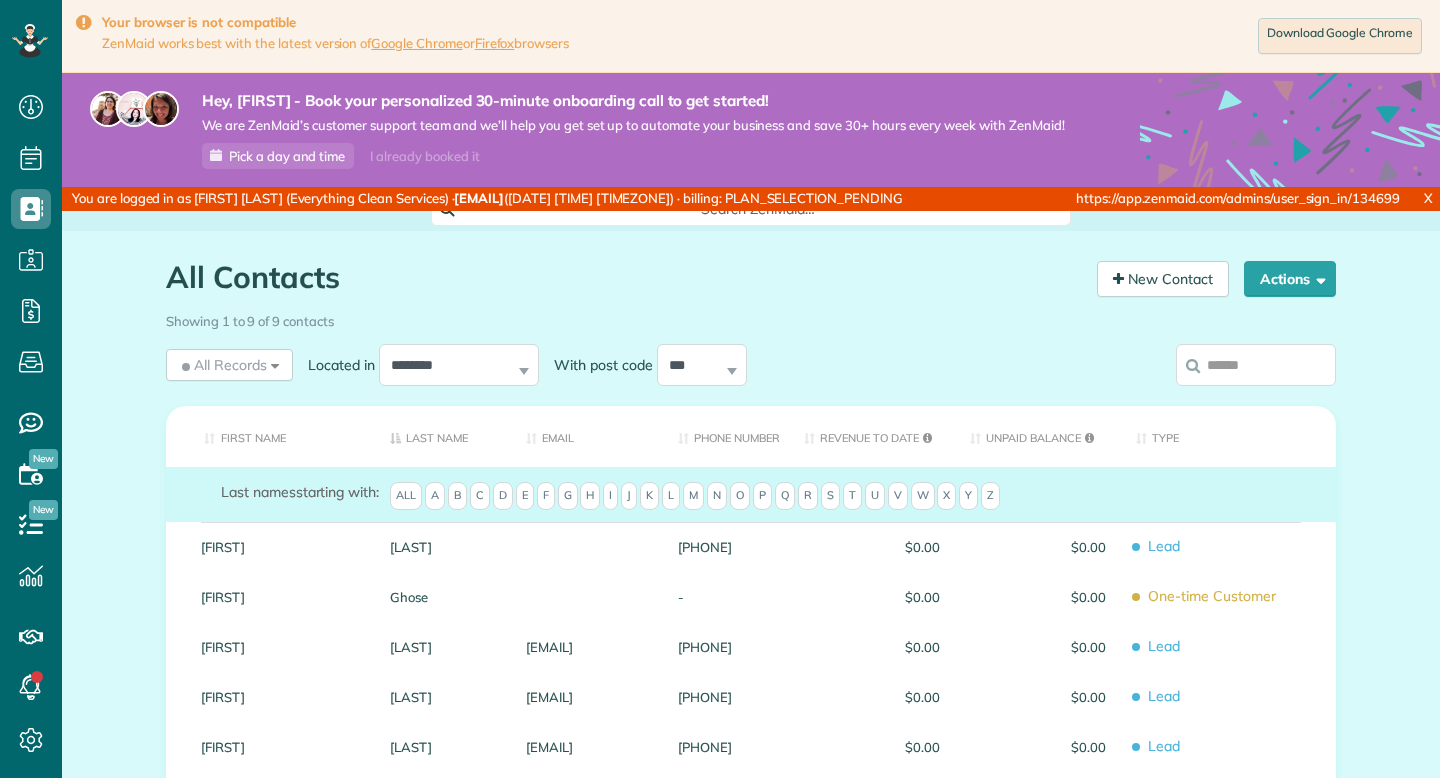 scroll, scrollTop: 0, scrollLeft: 0, axis: both 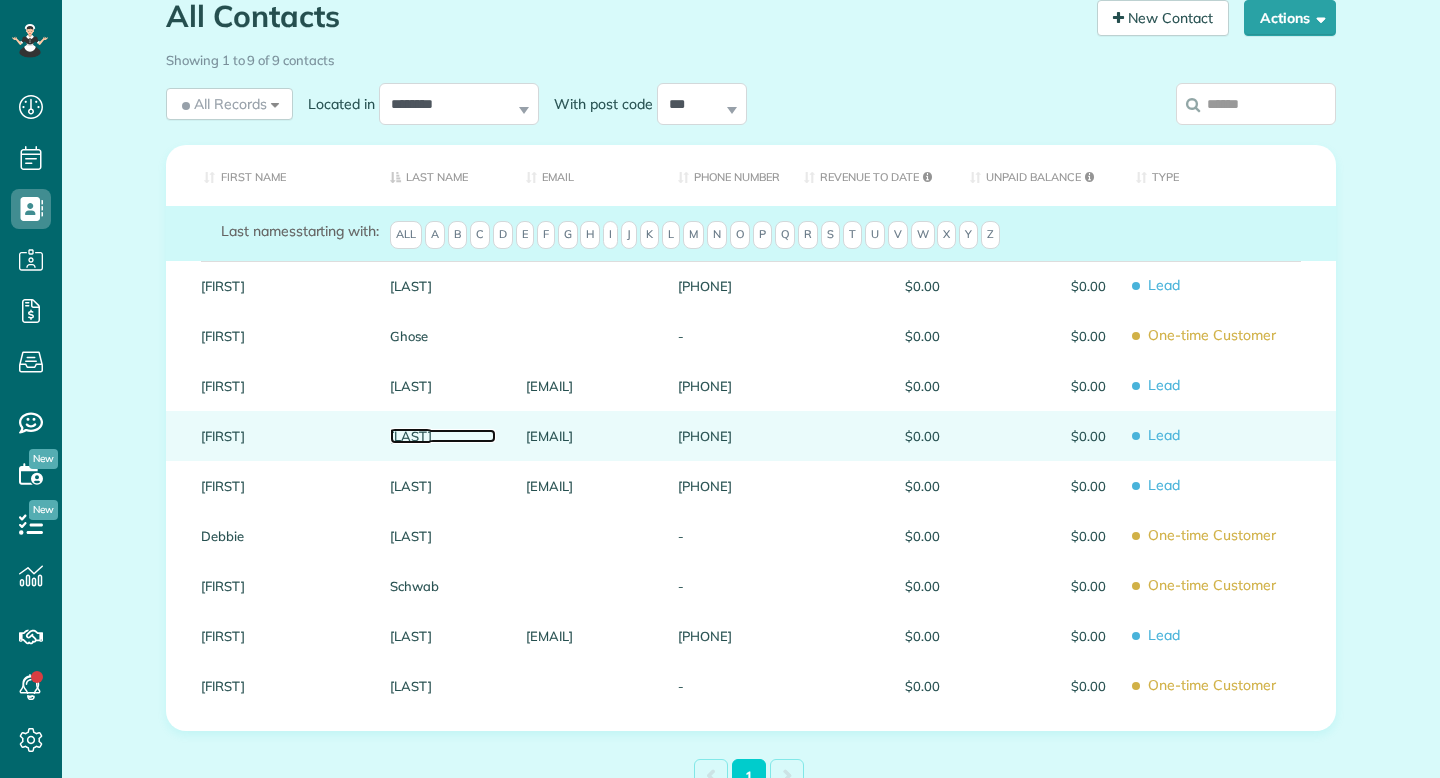 click on "Mohr" at bounding box center (443, 436) 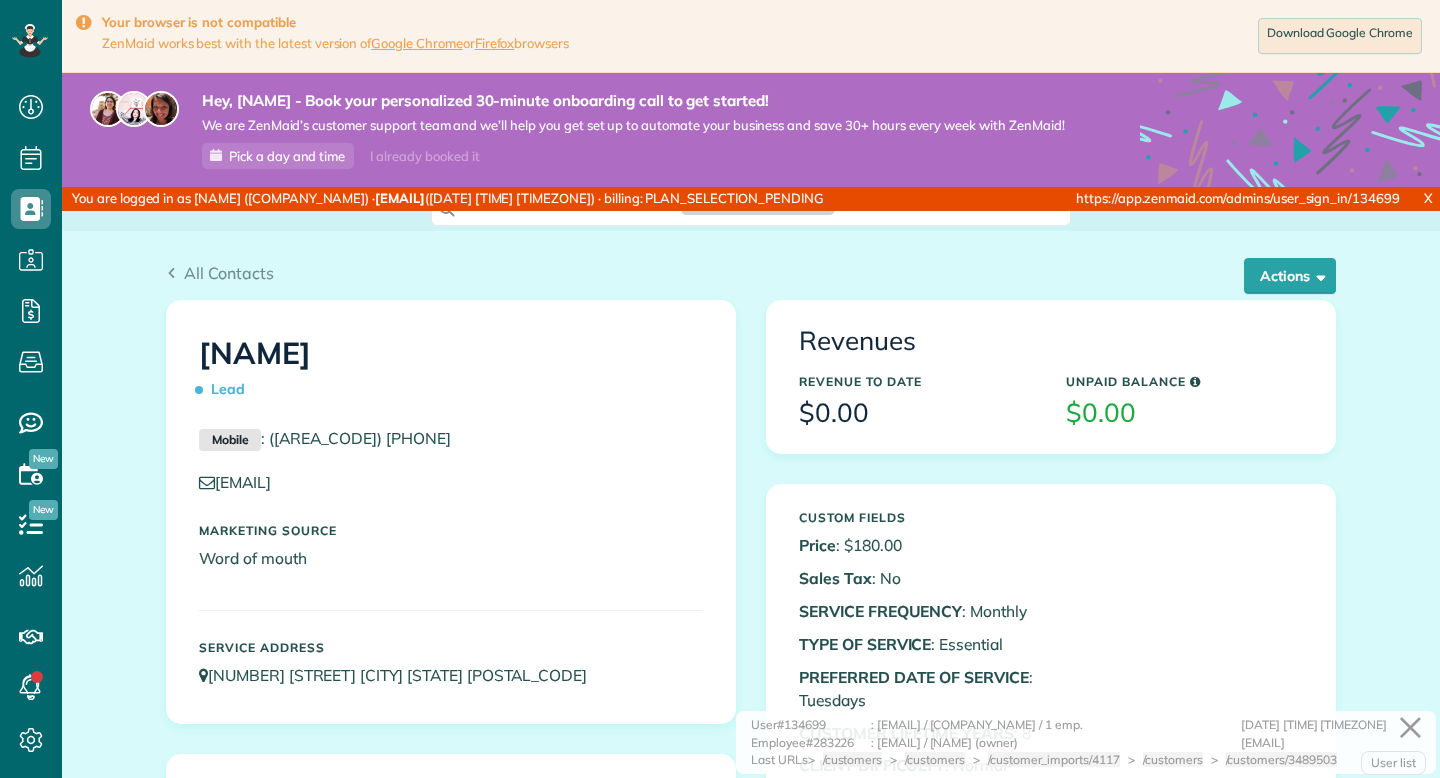 scroll, scrollTop: 0, scrollLeft: 0, axis: both 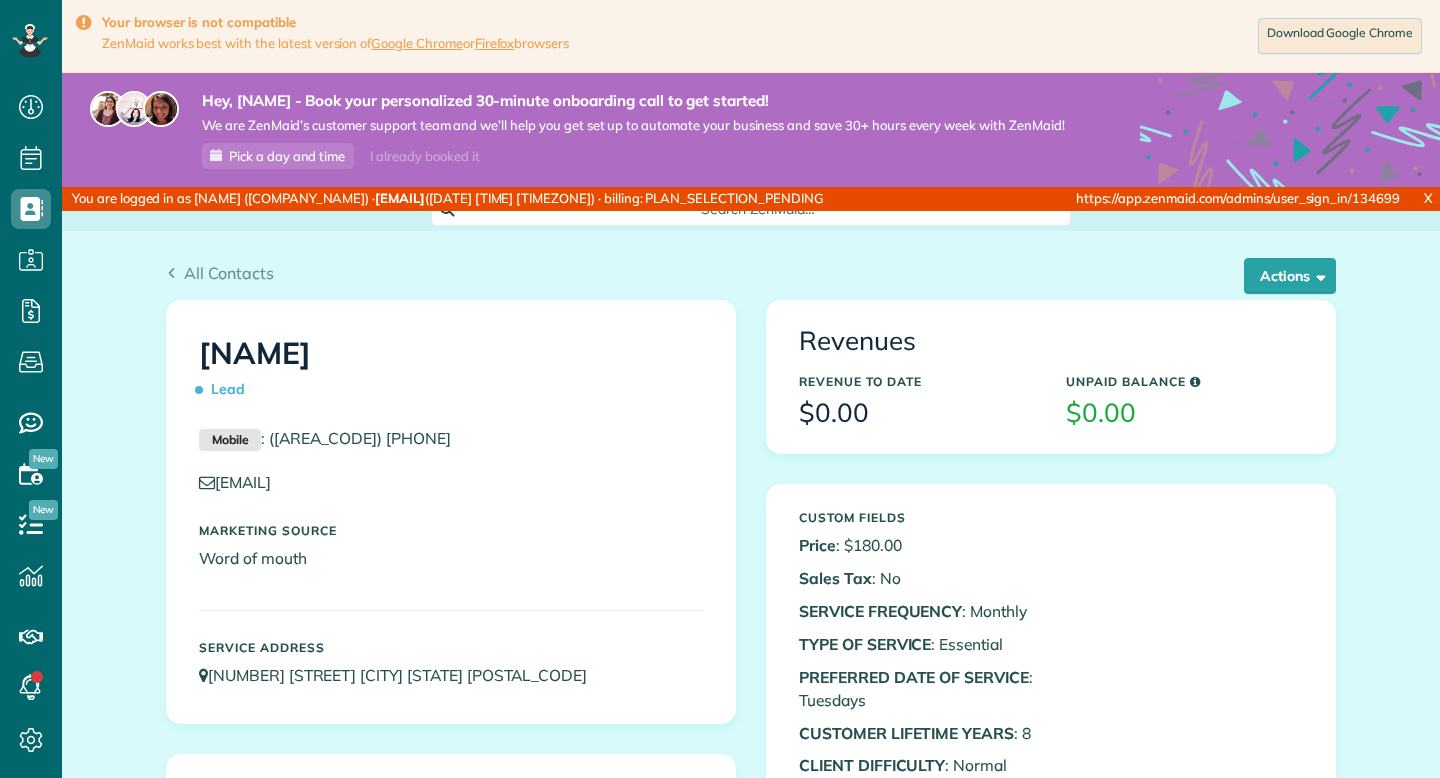 click on "All Contacts
Actions
Edit
Add Appointment
Recent Activity
Send Email
Repair Custom Fields
Show Past appointments
Show Future appointments
Manage Credit Cards
Delete" at bounding box center (751, 280) 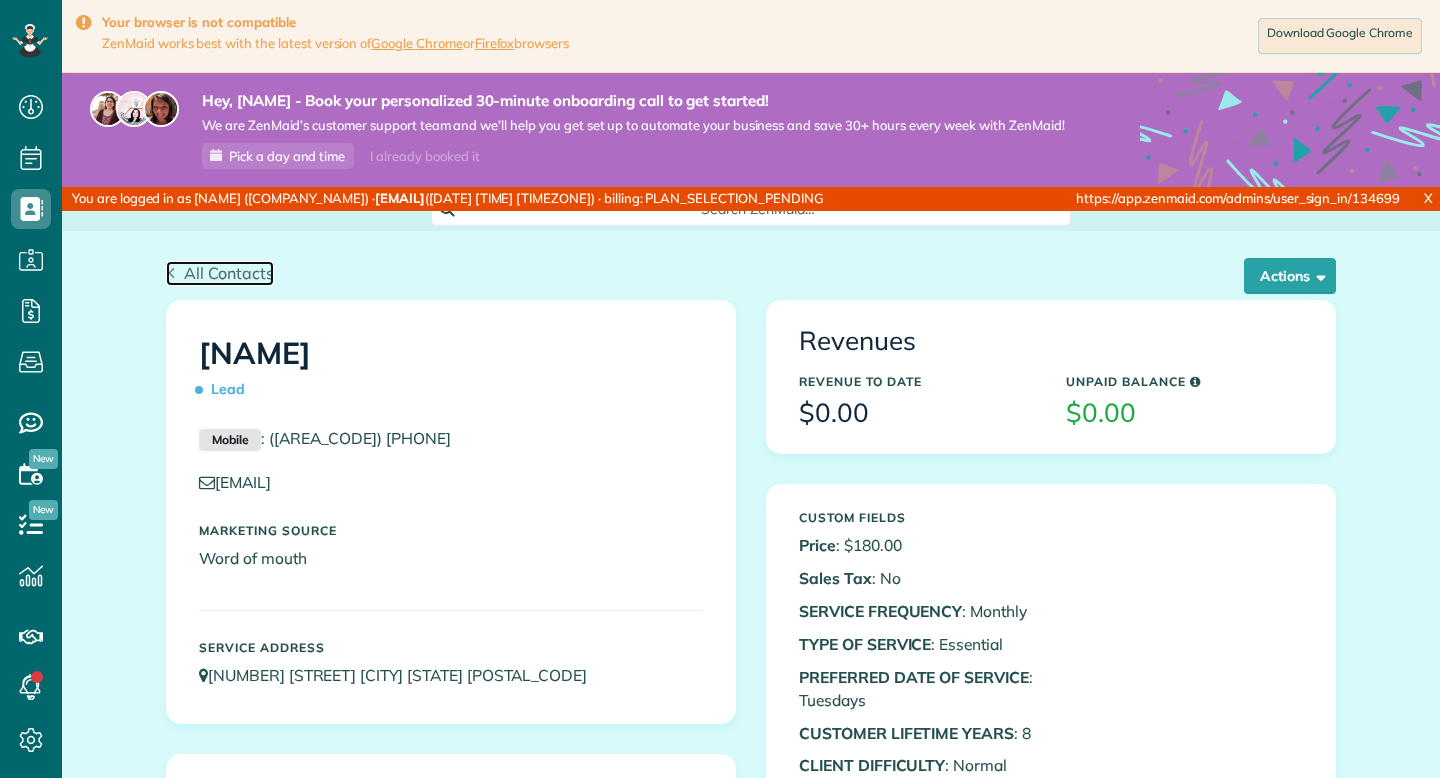 click on "All Contacts" at bounding box center (229, 273) 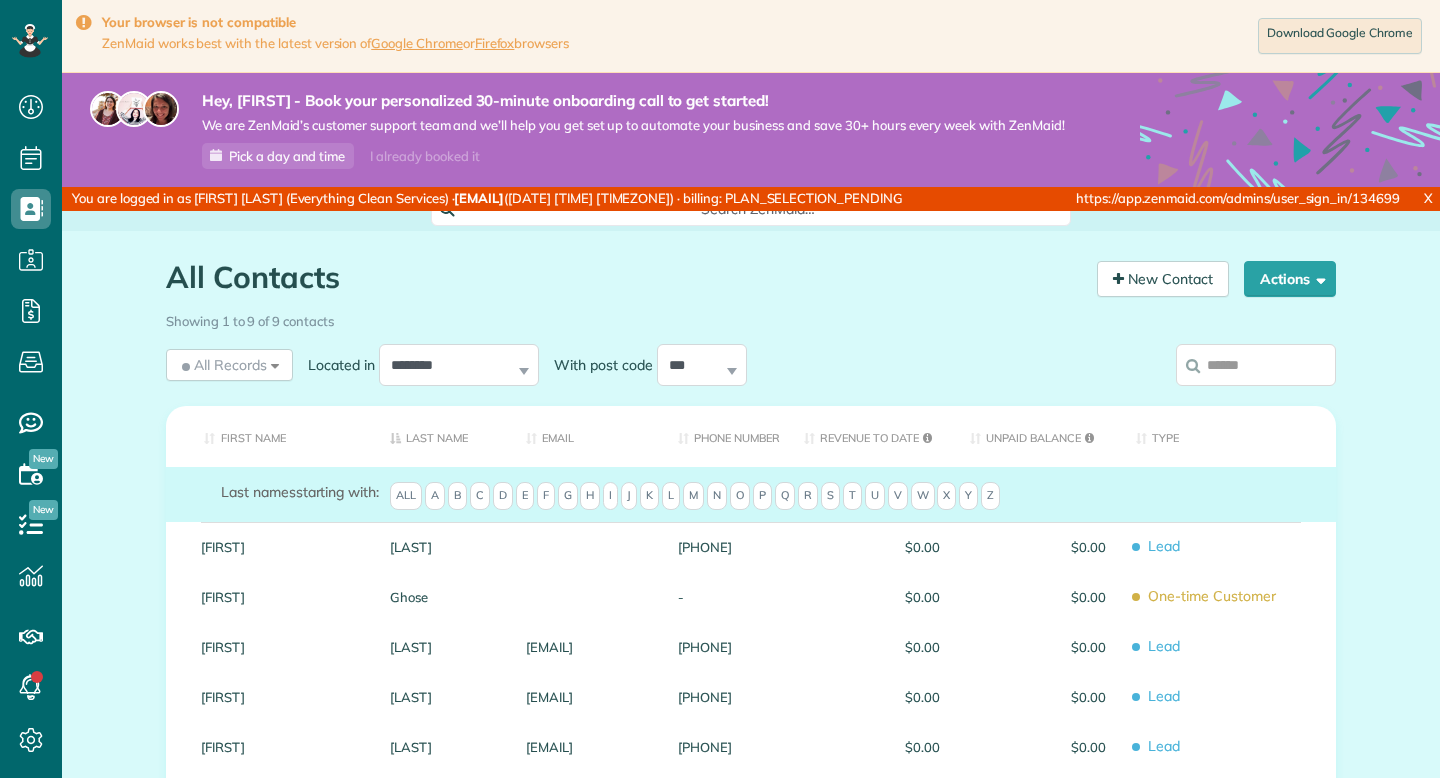 scroll, scrollTop: 0, scrollLeft: 0, axis: both 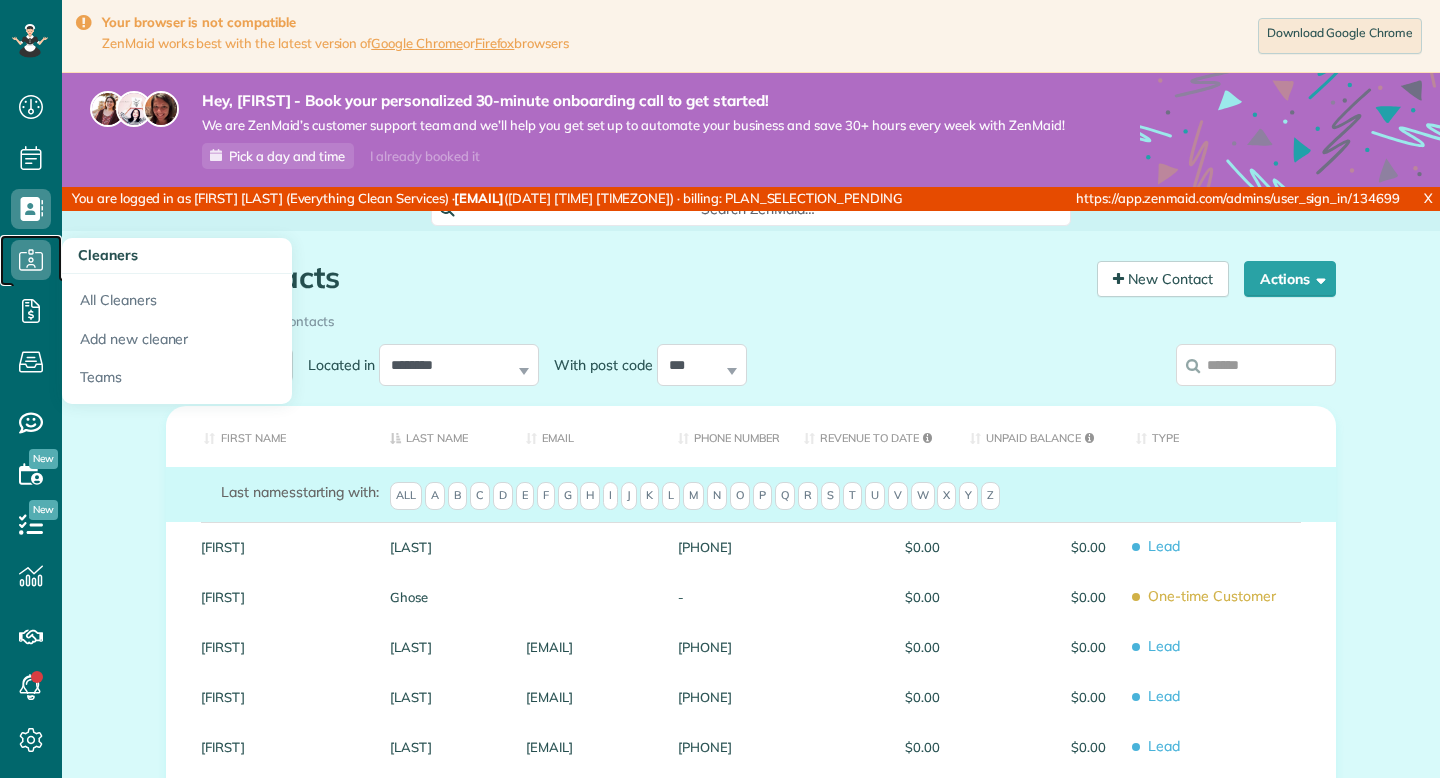 click at bounding box center [31, 260] 